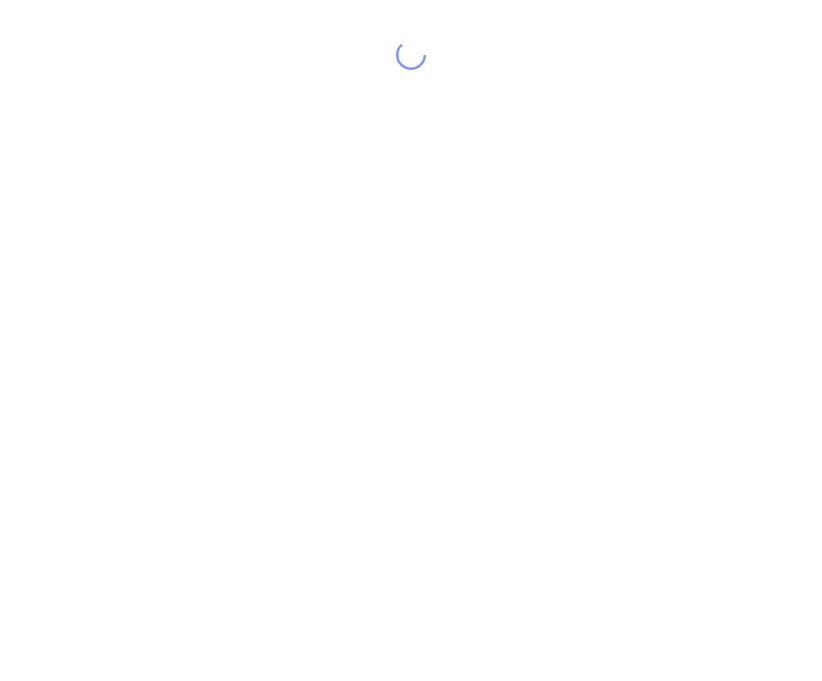 scroll, scrollTop: 0, scrollLeft: 0, axis: both 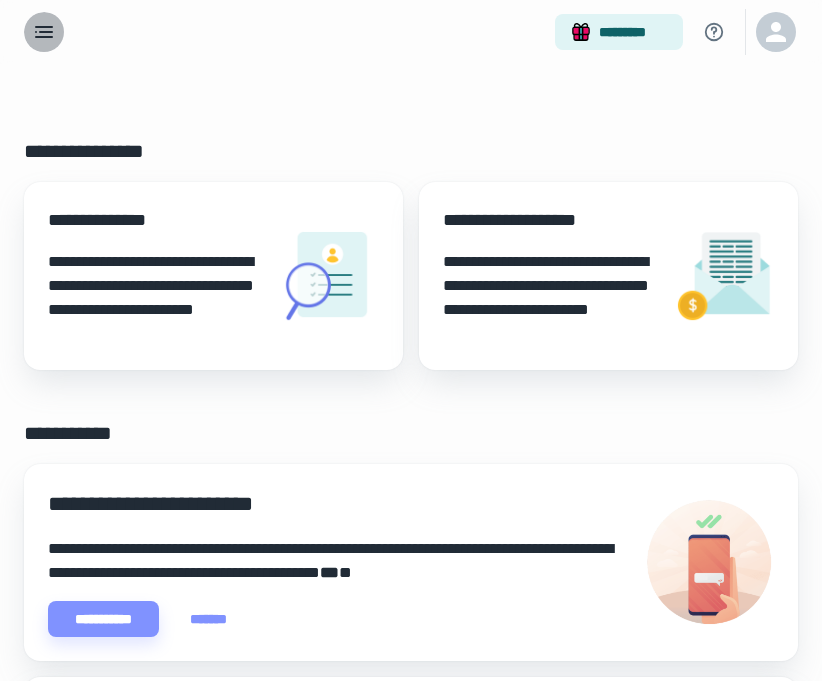 click 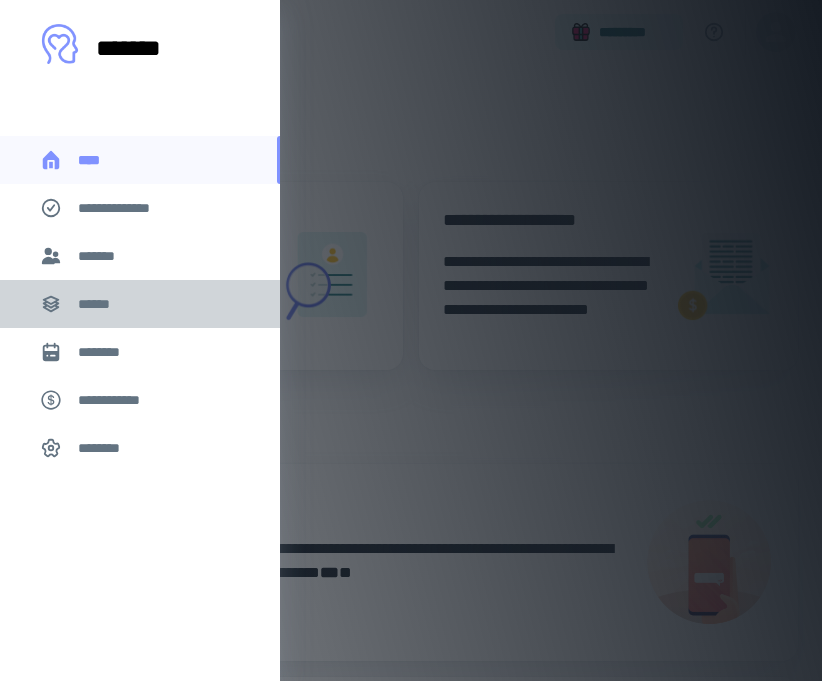 click on "******" at bounding box center [100, 304] 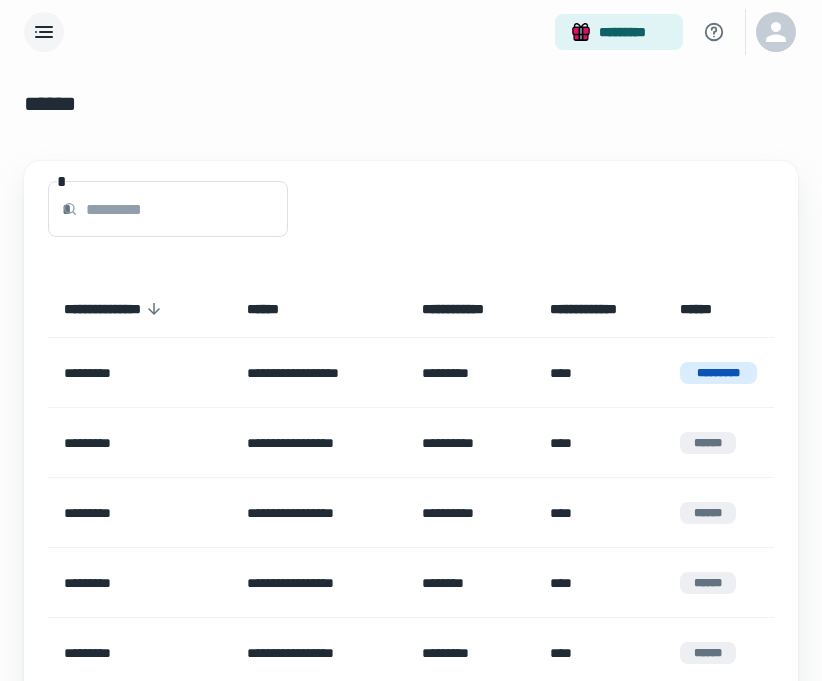 click 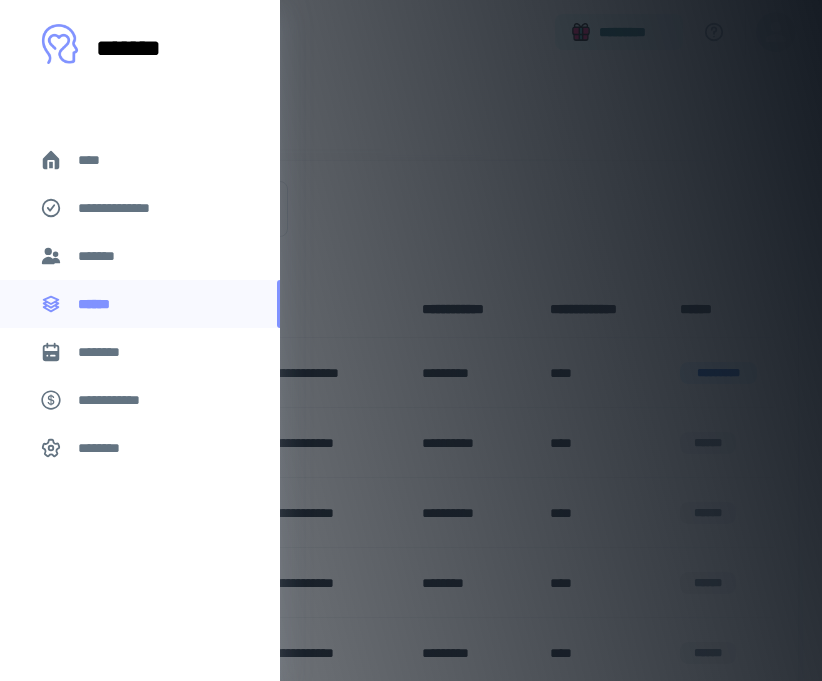 click on "********" at bounding box center (107, 352) 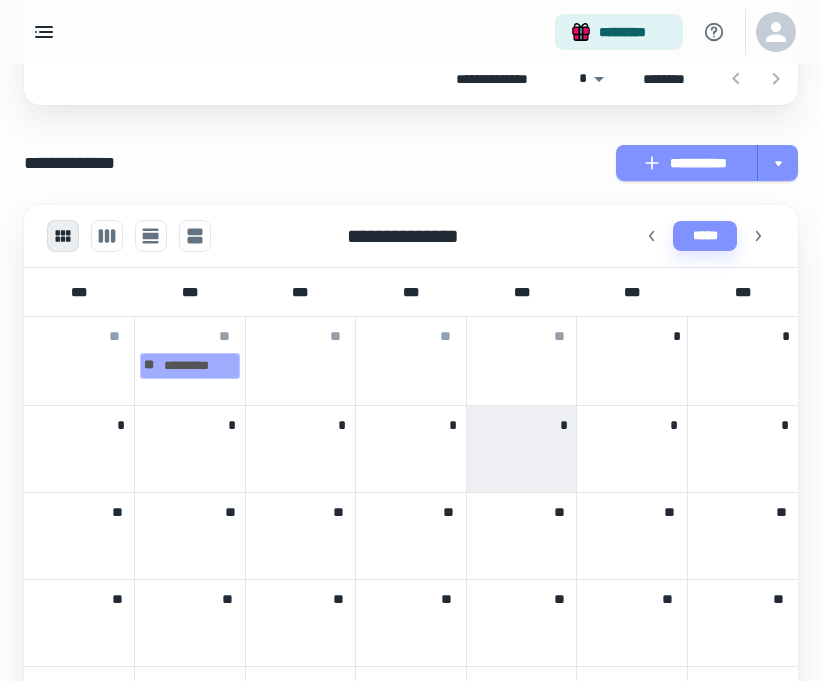 scroll, scrollTop: 641, scrollLeft: 0, axis: vertical 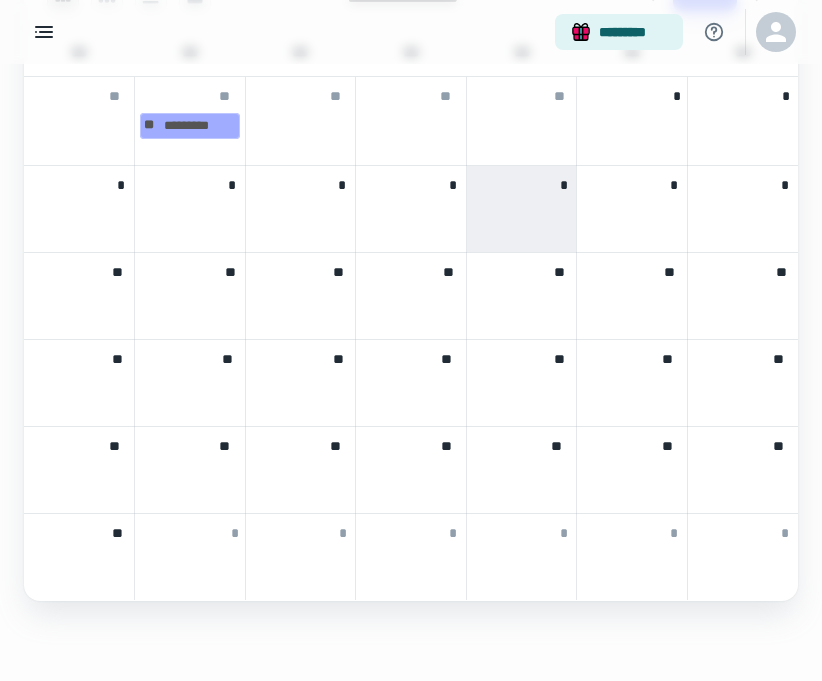 click at bounding box center [522, 213] 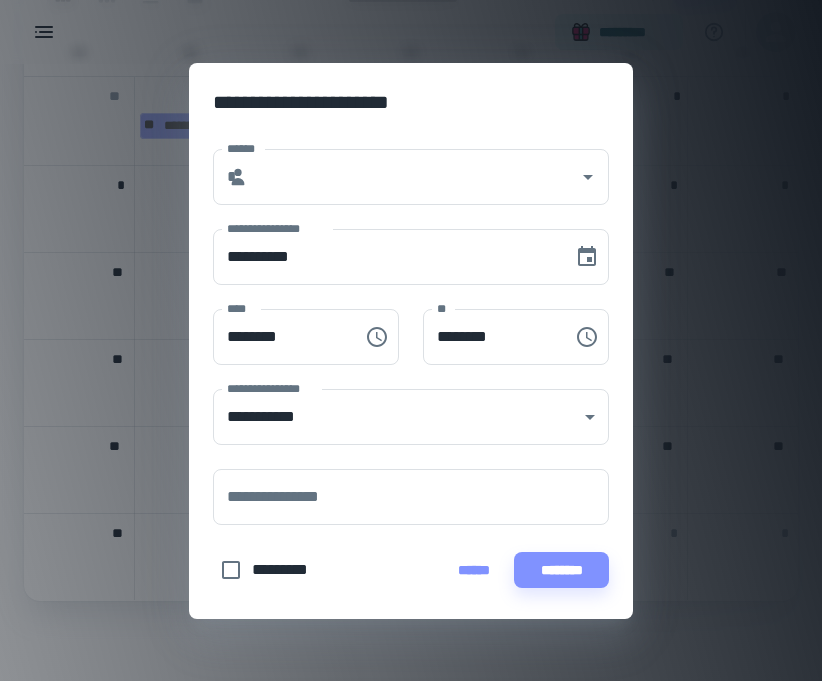 click on "****** * ******" at bounding box center [399, 165] 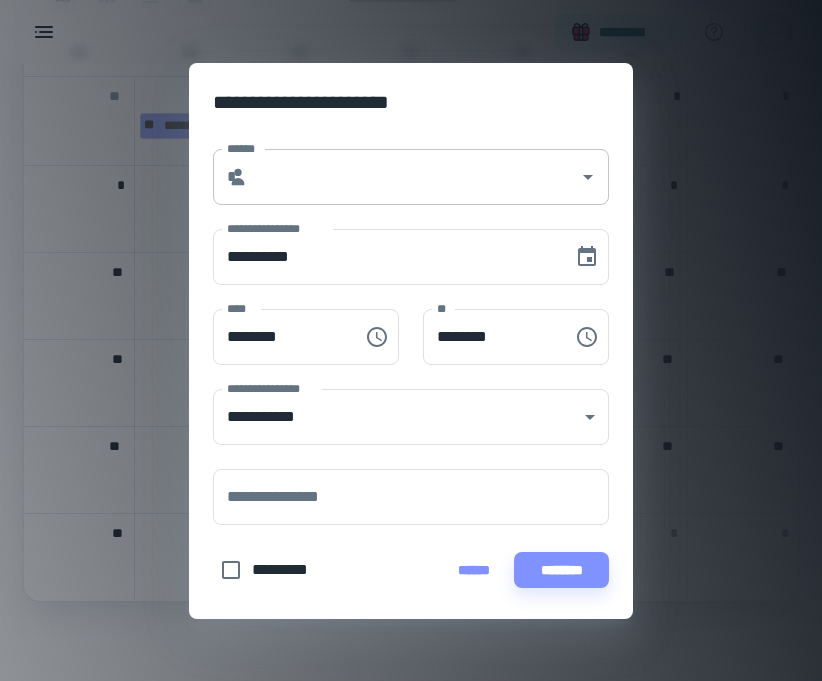 click on "******" at bounding box center [413, 177] 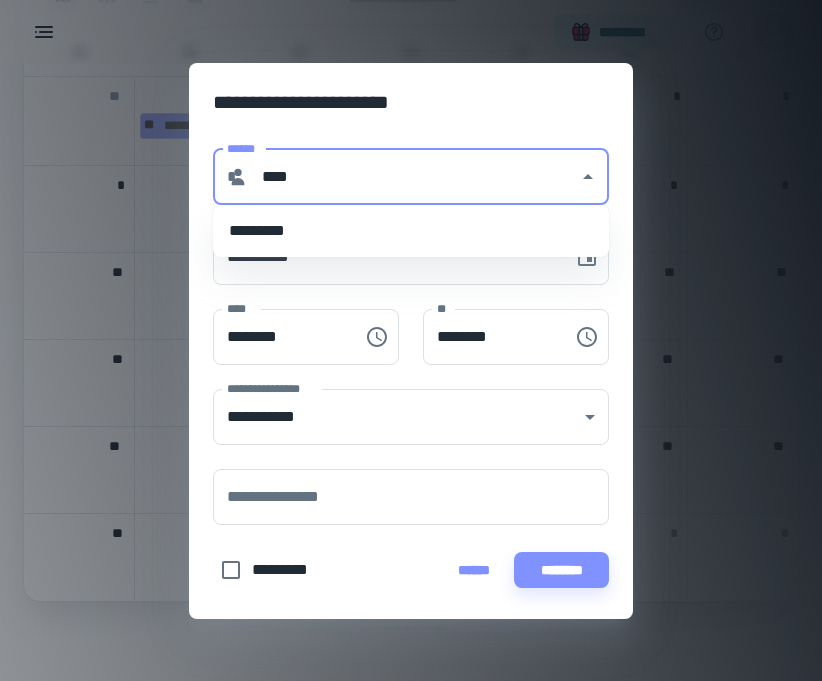 click on "*********" at bounding box center [411, 231] 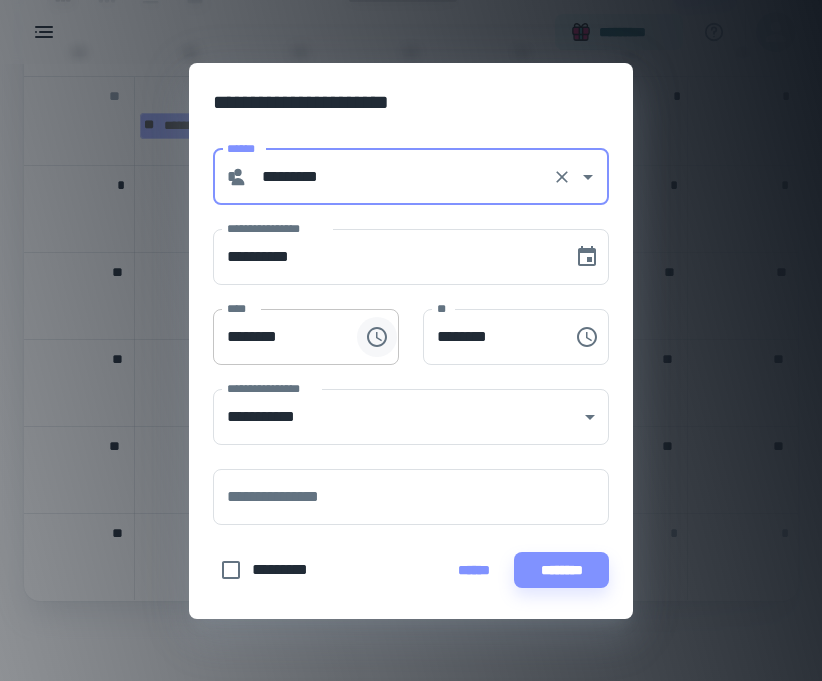 type on "*********" 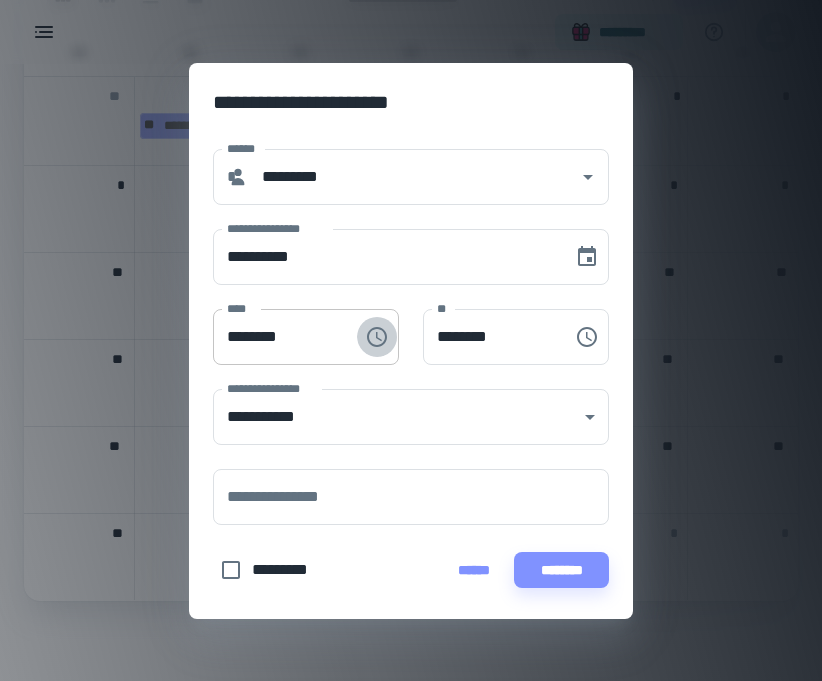 click 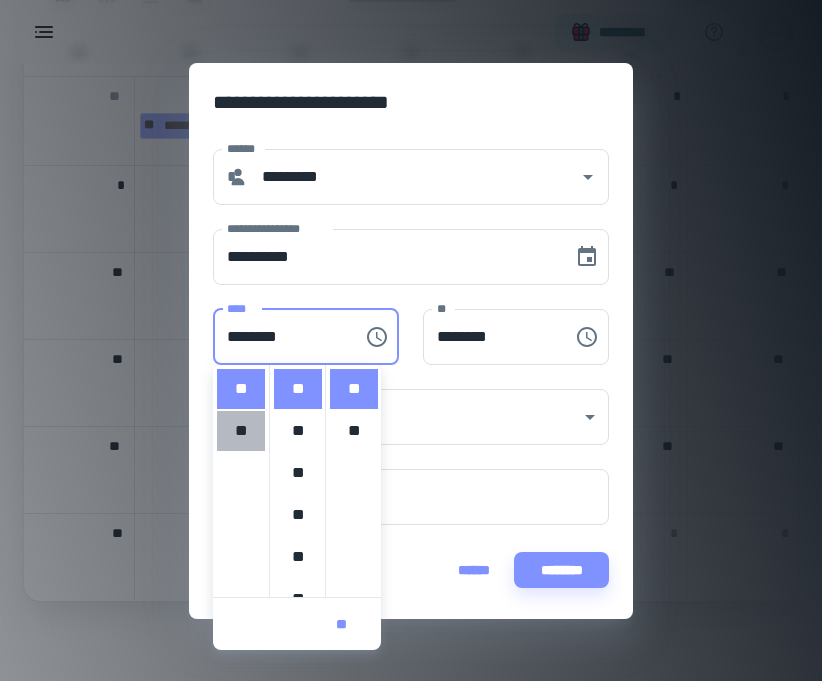 click on "**" at bounding box center [241, 431] 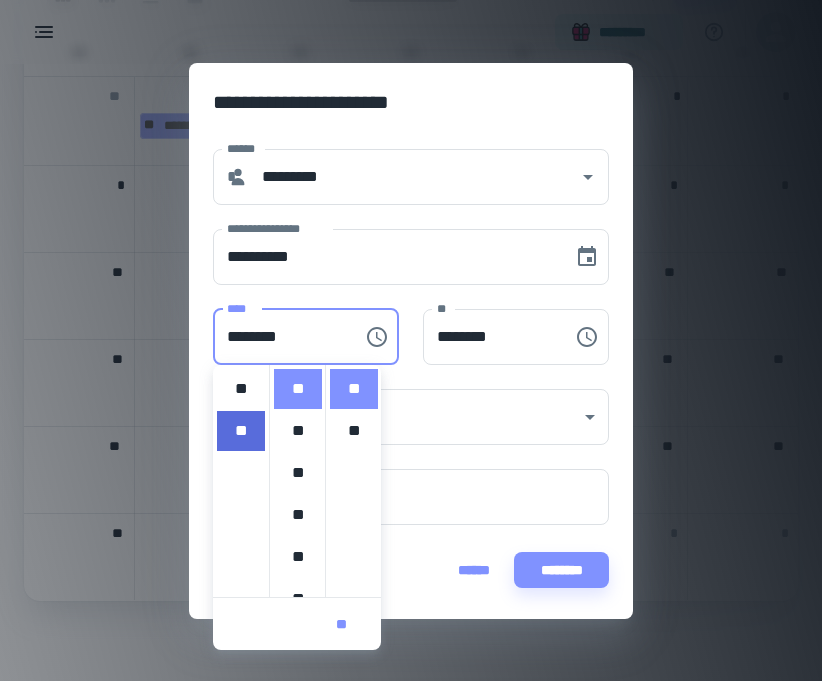 type on "********" 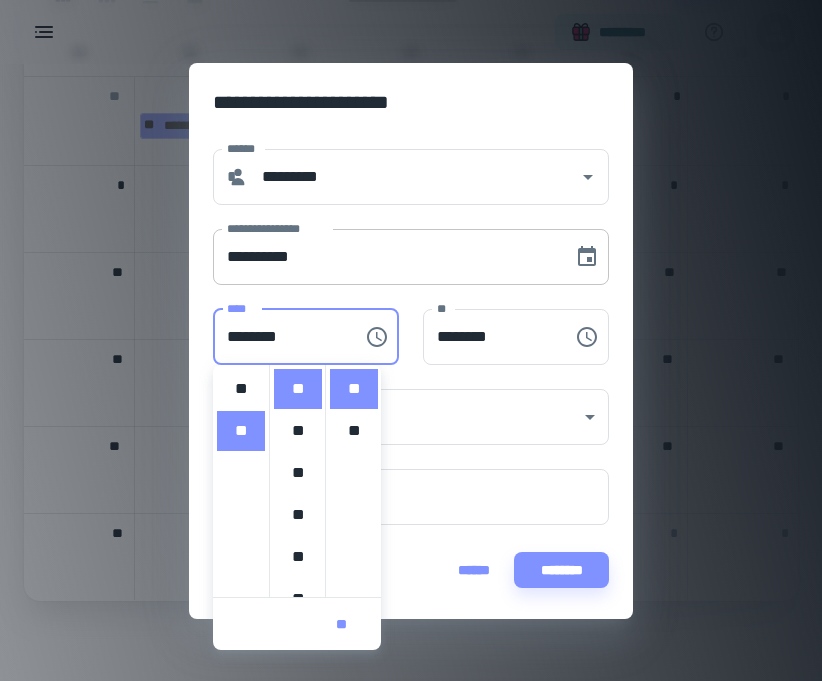 scroll, scrollTop: 448, scrollLeft: 0, axis: vertical 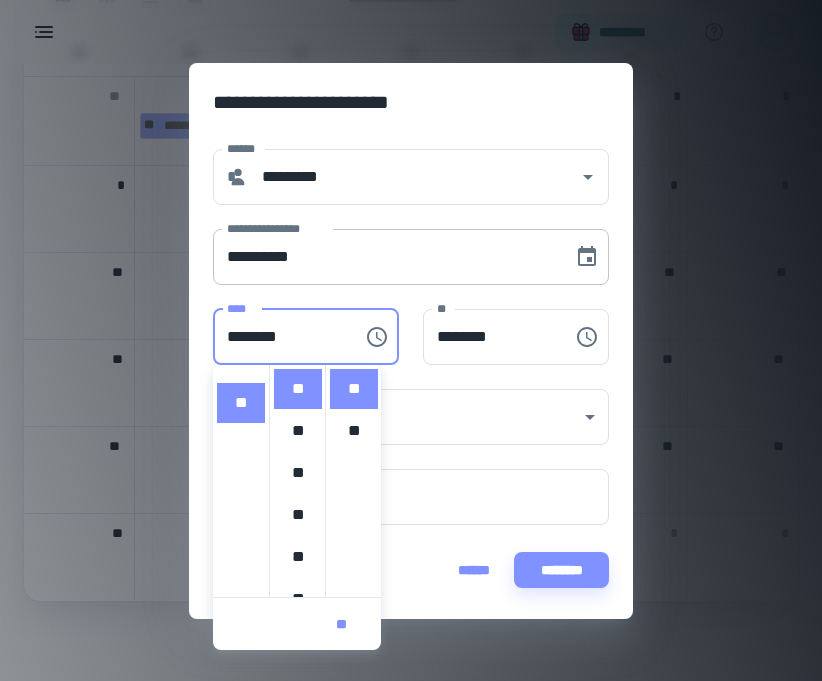 click on "**********" at bounding box center (386, 257) 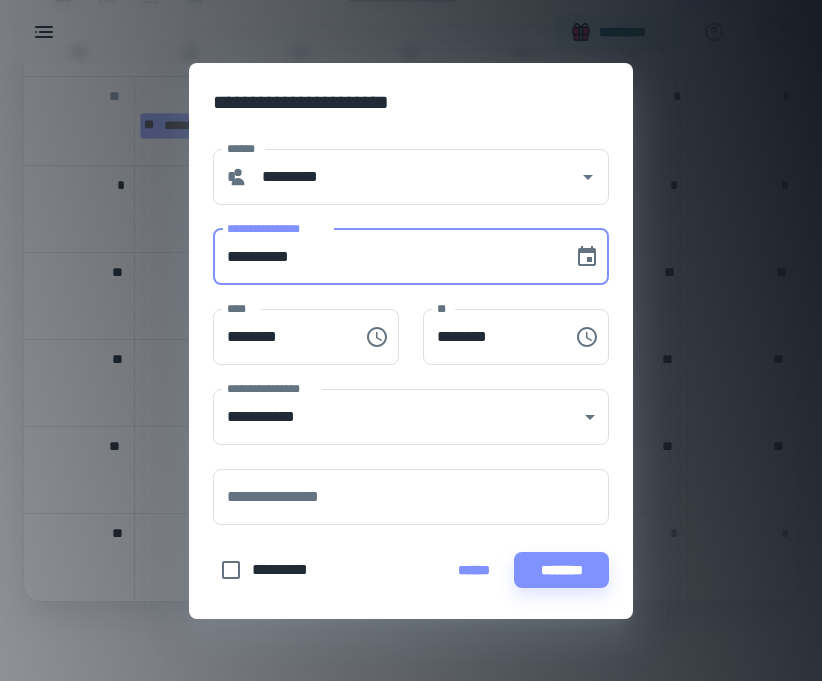 click on "**********" at bounding box center [386, 257] 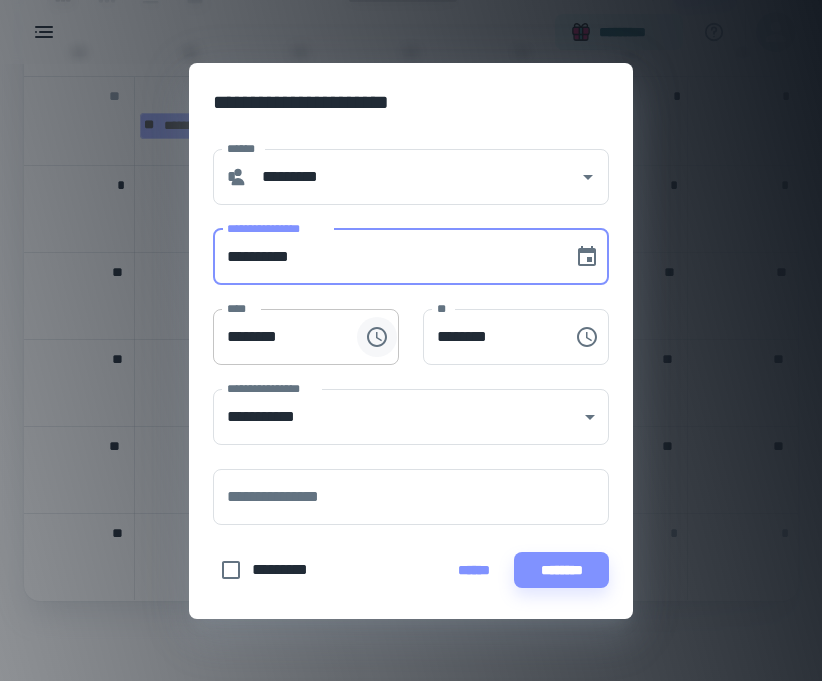 click 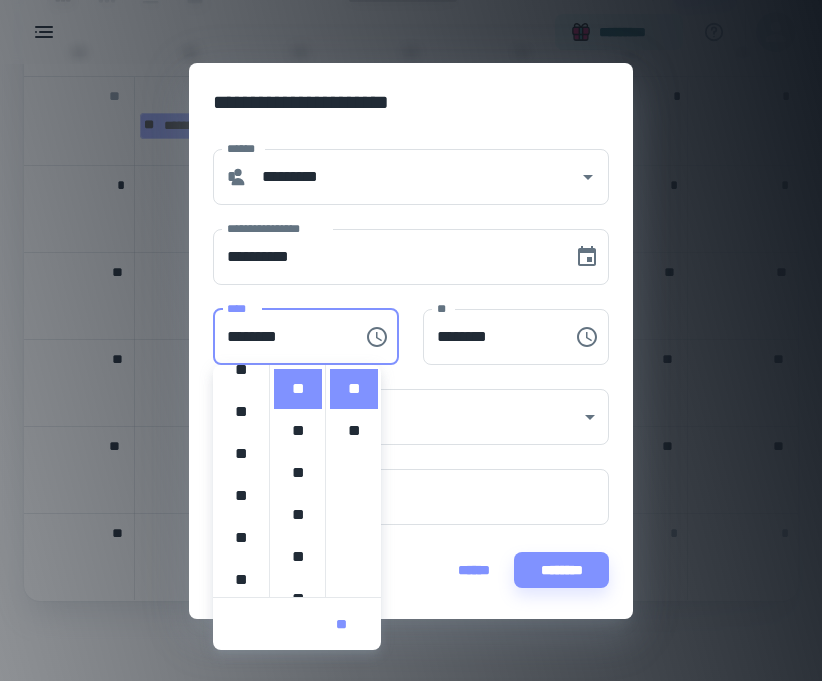 scroll, scrollTop: 0, scrollLeft: 0, axis: both 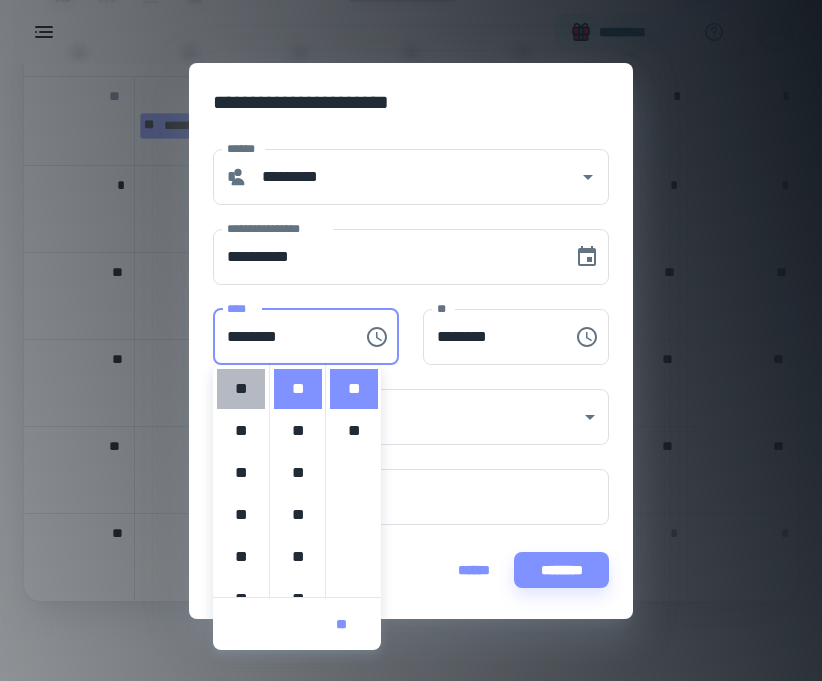 click on "**" at bounding box center [241, 389] 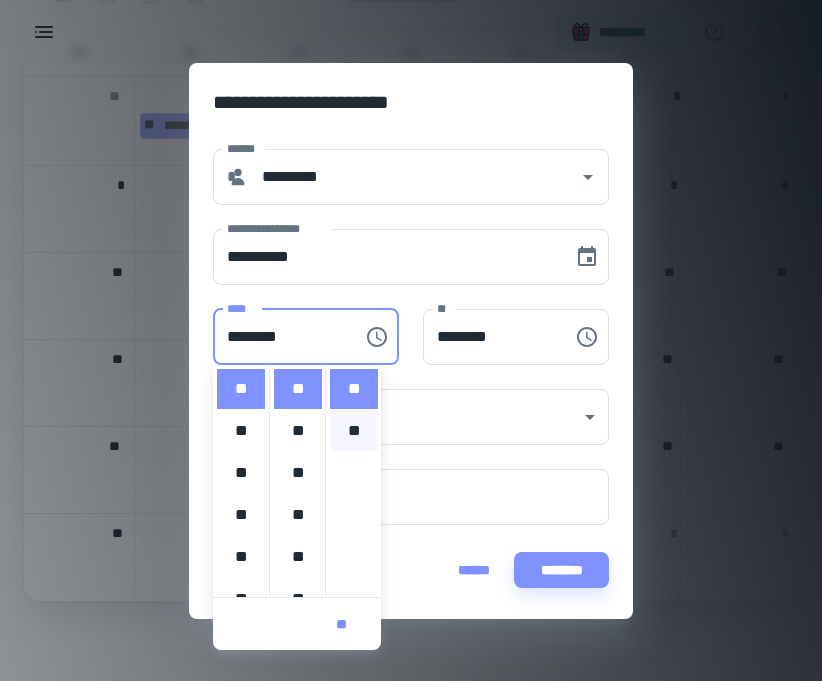 type on "********" 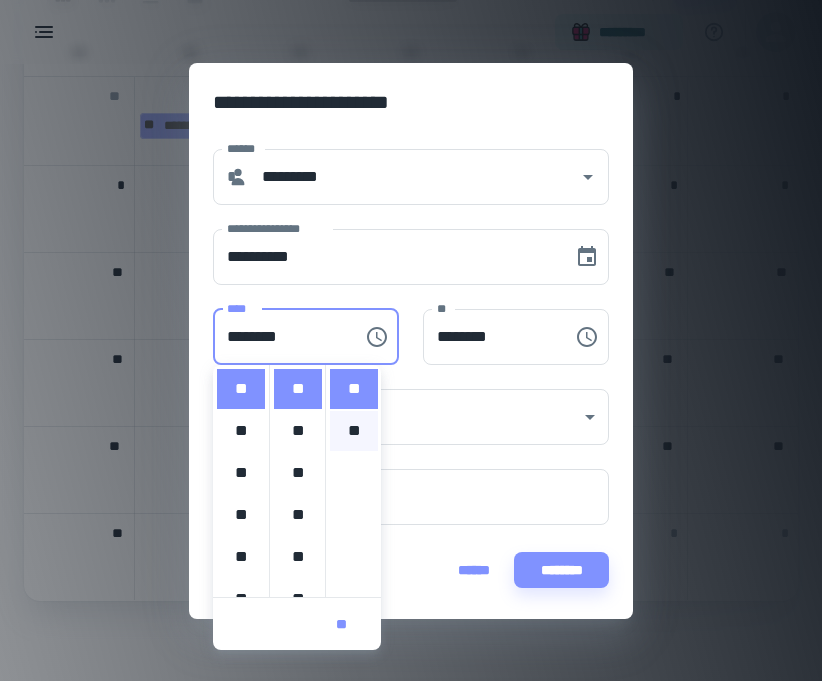 type on "********" 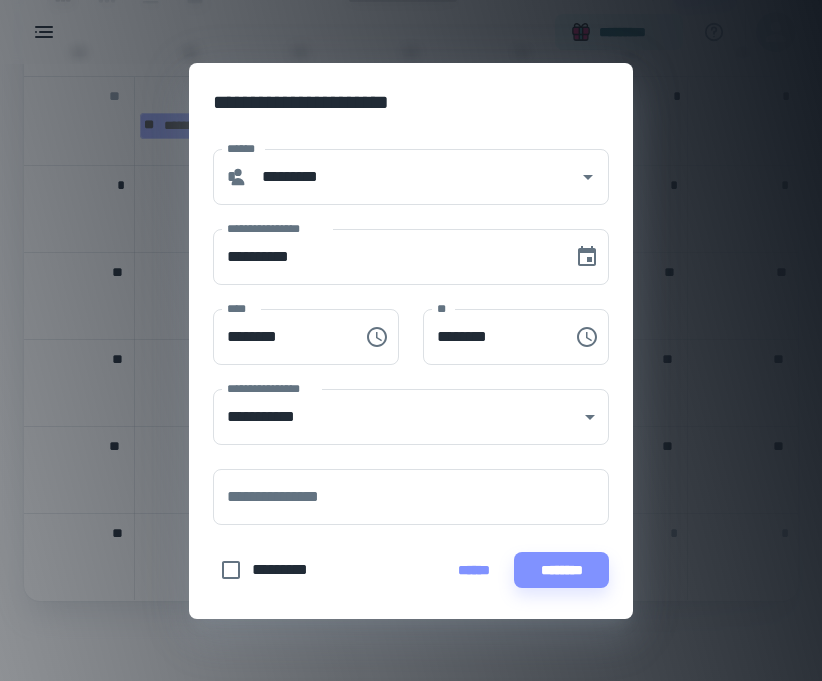 type on "********" 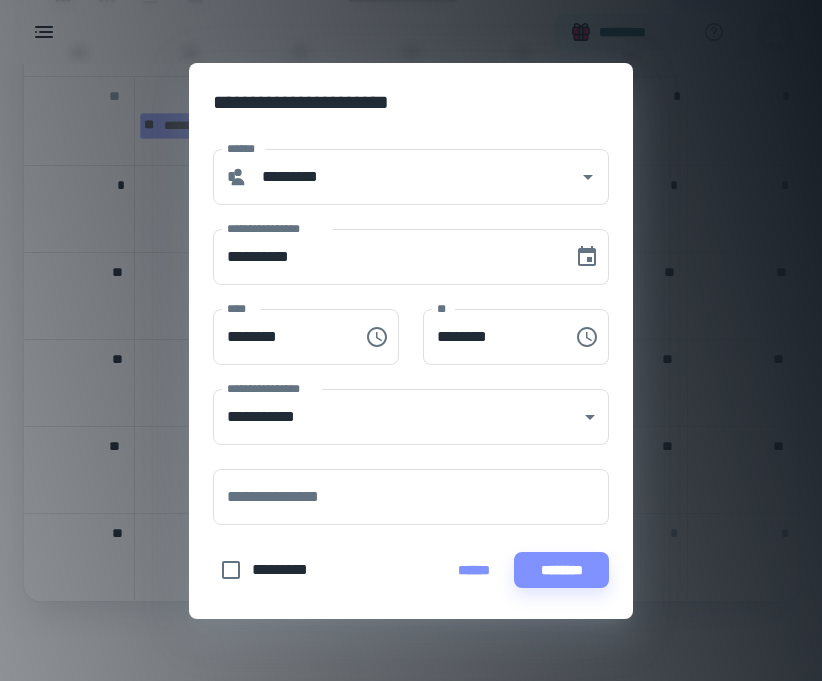 type on "********" 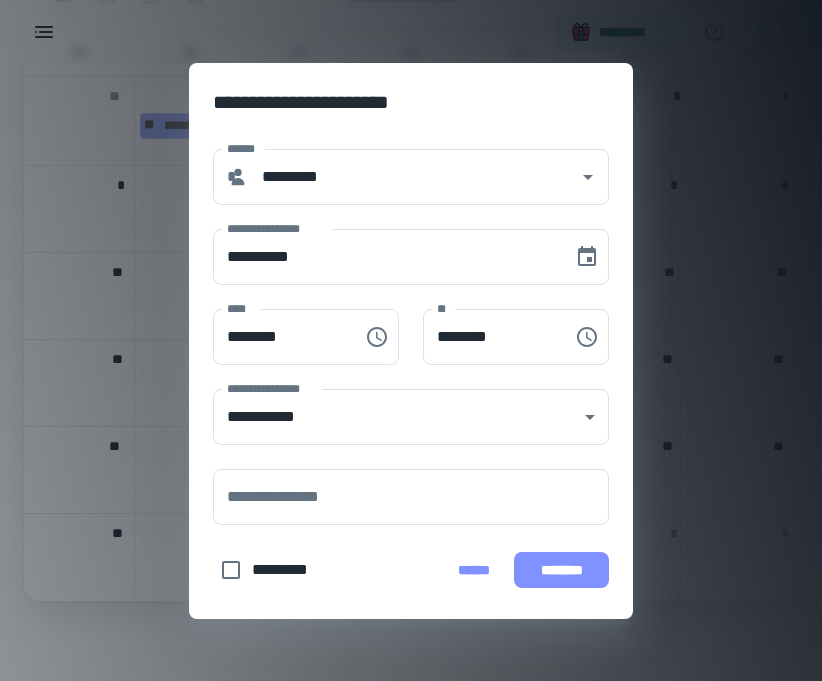 click on "********" at bounding box center [561, 570] 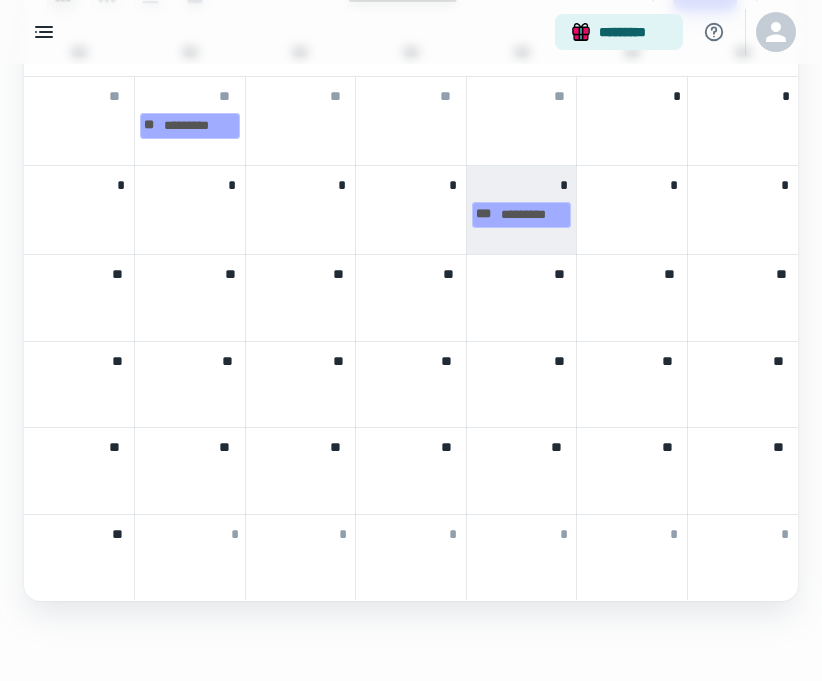 click at bounding box center [301, 389] 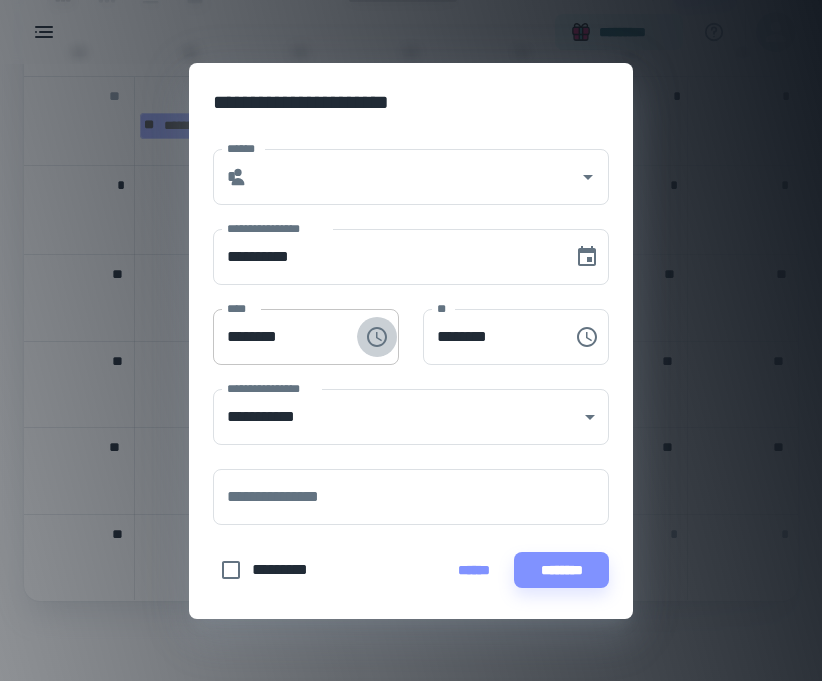 click at bounding box center (377, 337) 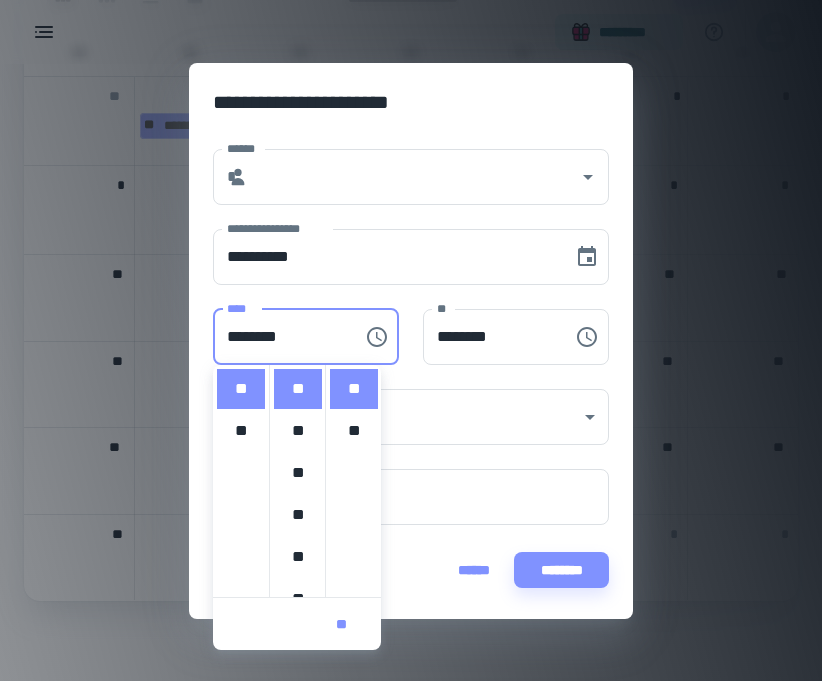 scroll, scrollTop: 0, scrollLeft: 0, axis: both 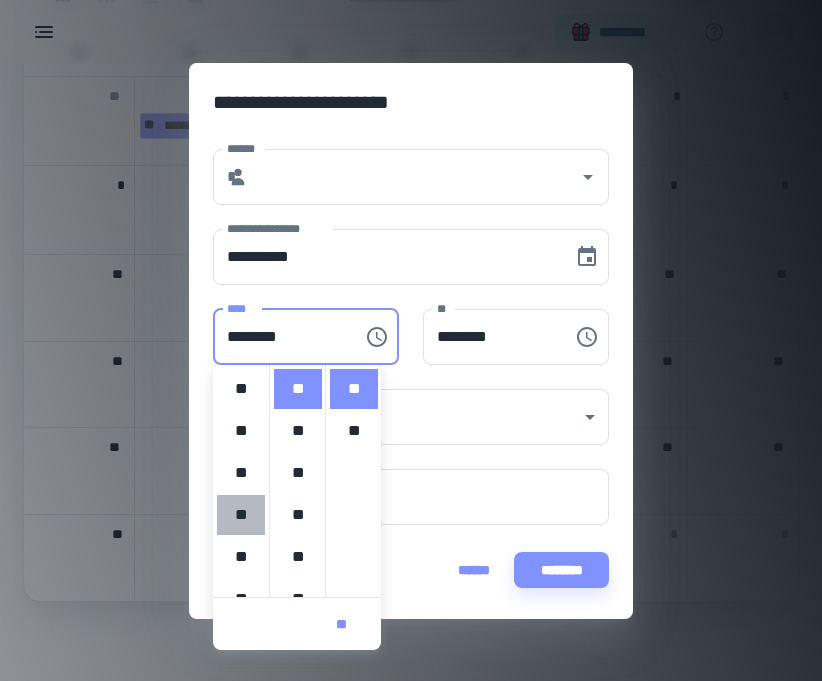 click on "**" at bounding box center [241, 515] 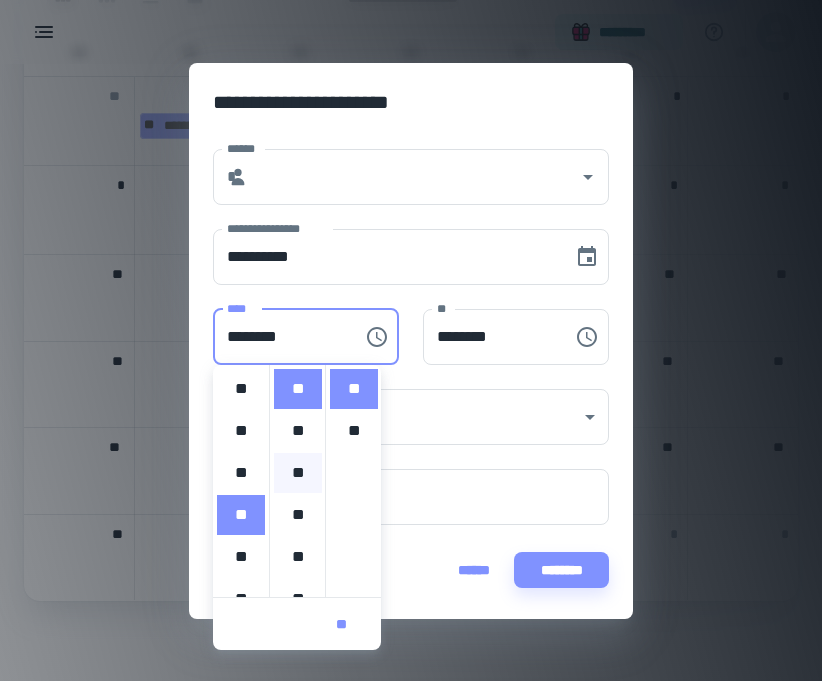 type on "********" 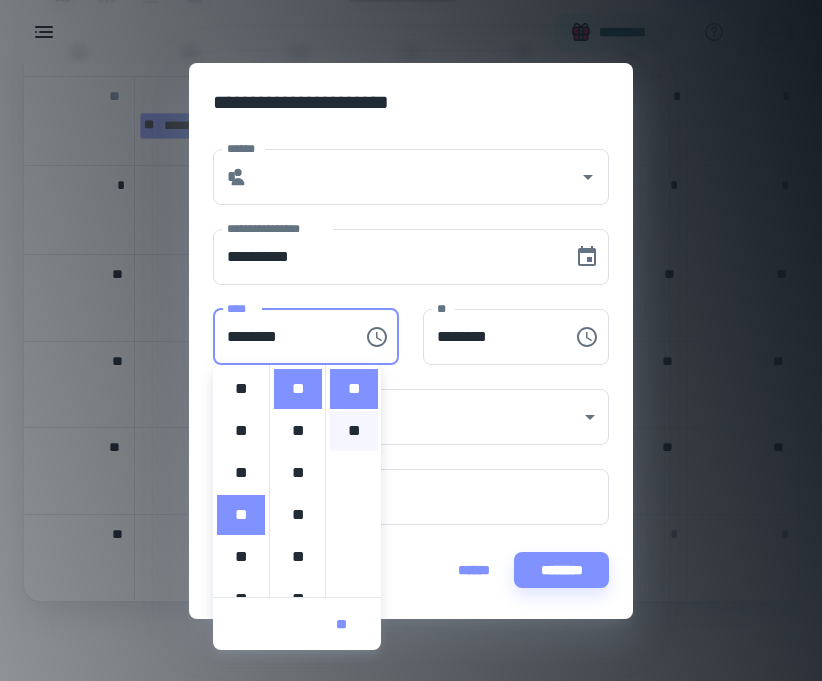 scroll, scrollTop: 52, scrollLeft: 0, axis: vertical 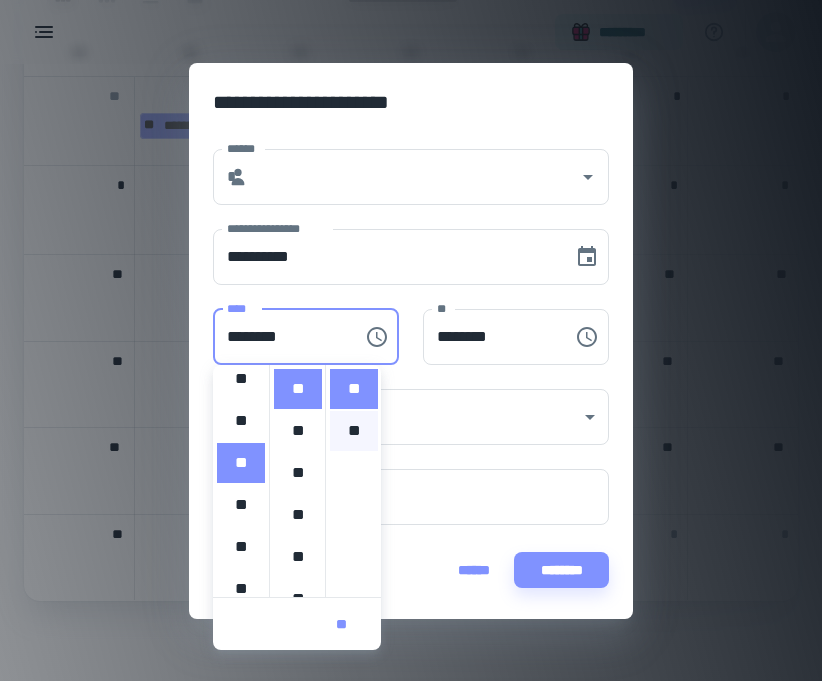 click on "**" at bounding box center [354, 431] 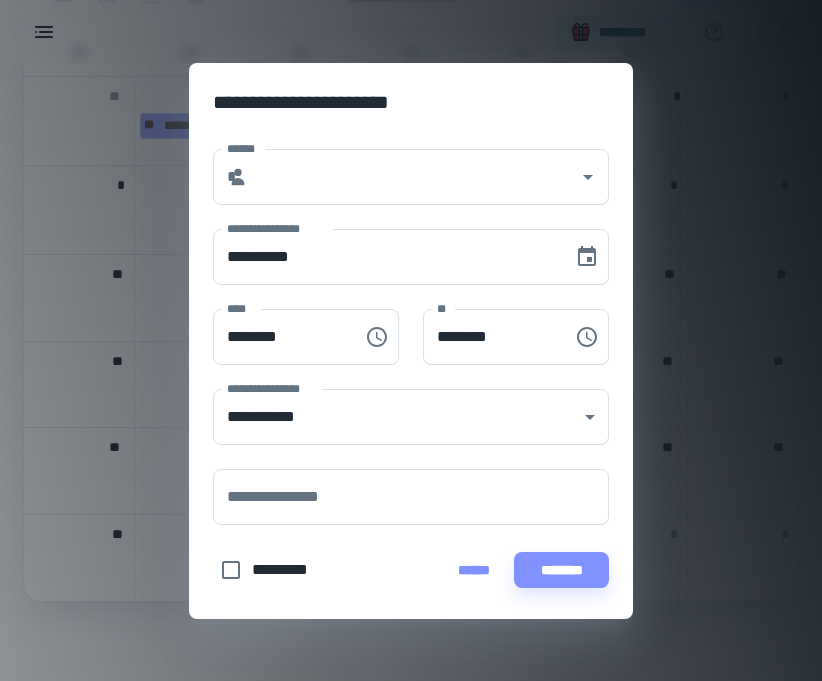 type on "********" 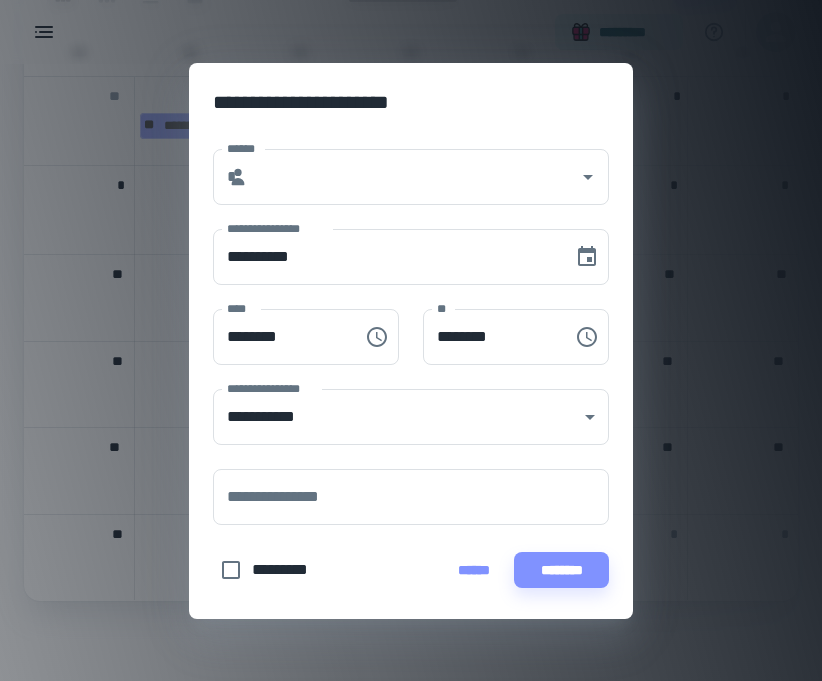 type on "********" 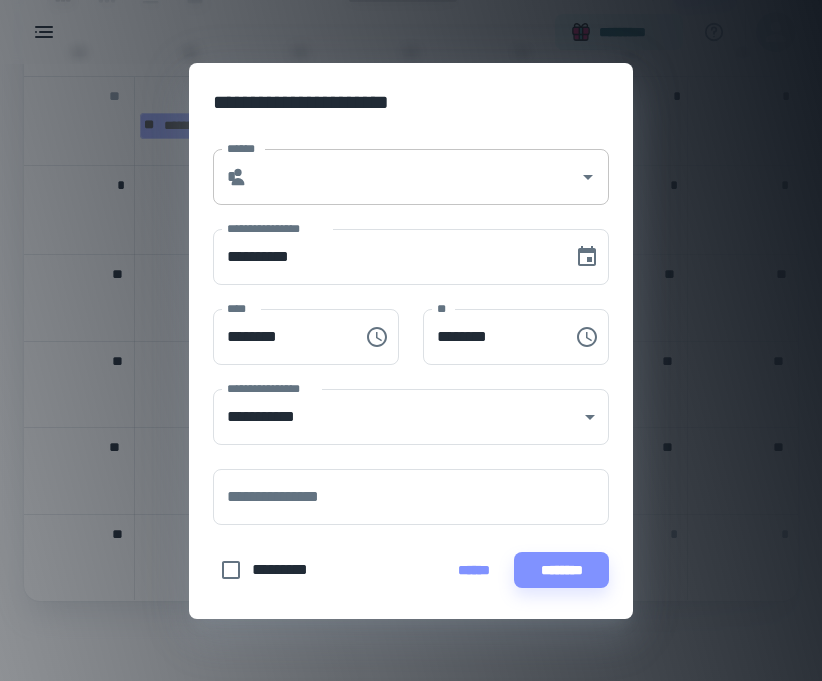 scroll, scrollTop: 0, scrollLeft: 0, axis: both 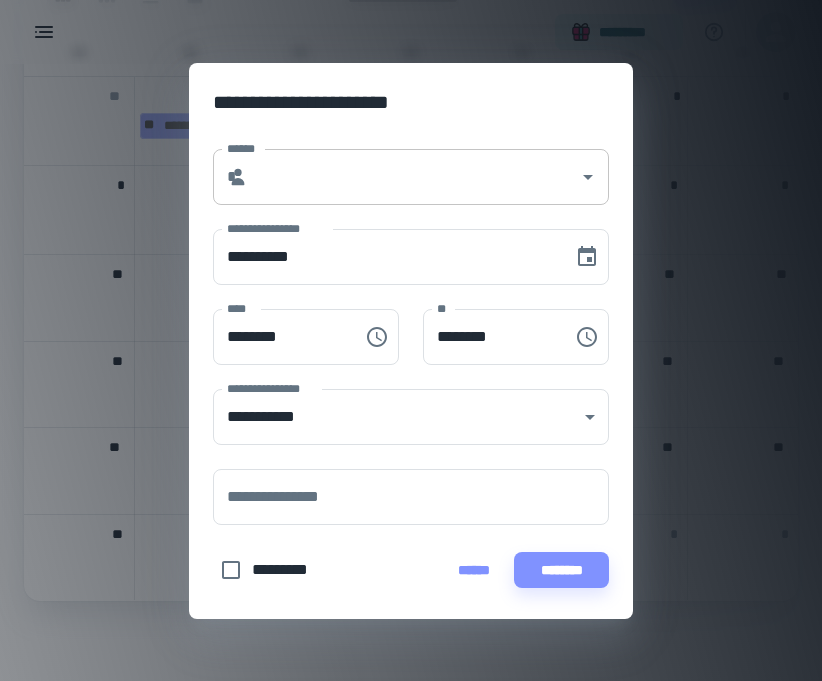 click on "******" at bounding box center [413, 177] 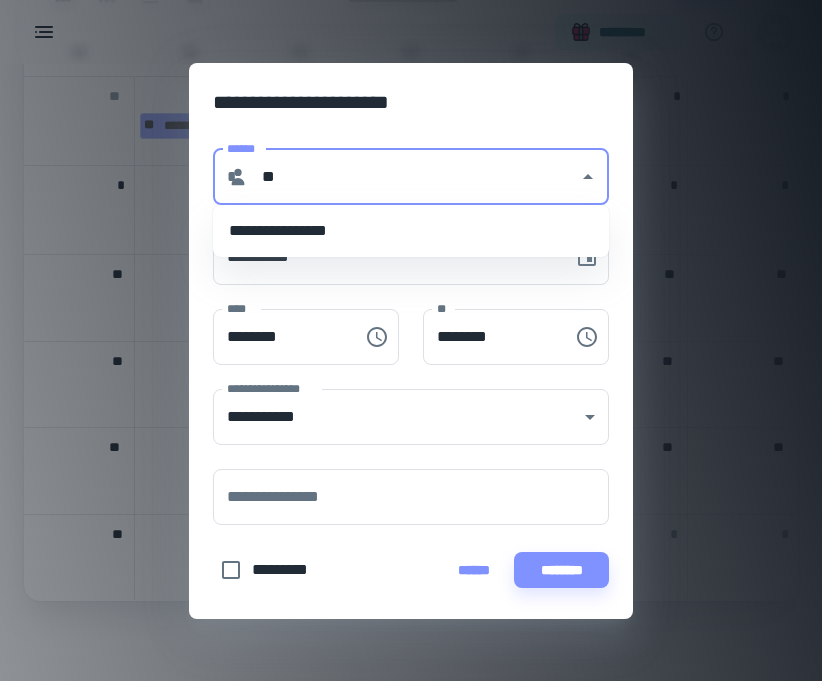 click on "**********" at bounding box center [411, 231] 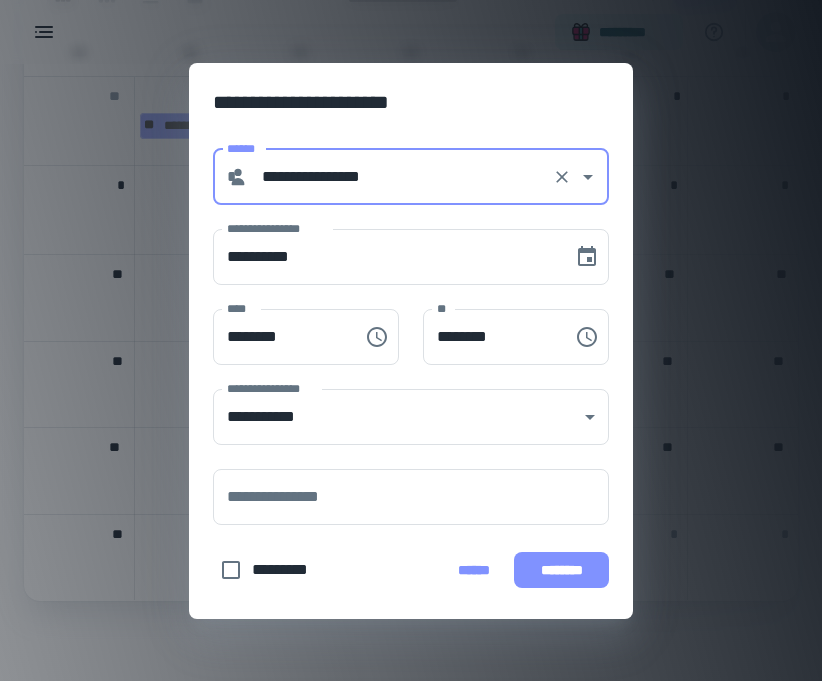 type on "**********" 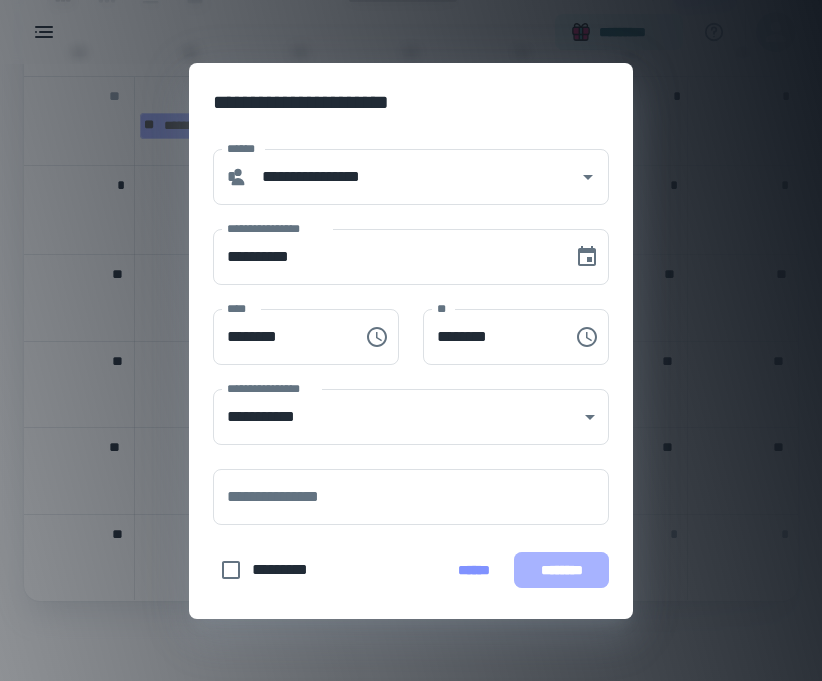 click on "********" at bounding box center [561, 570] 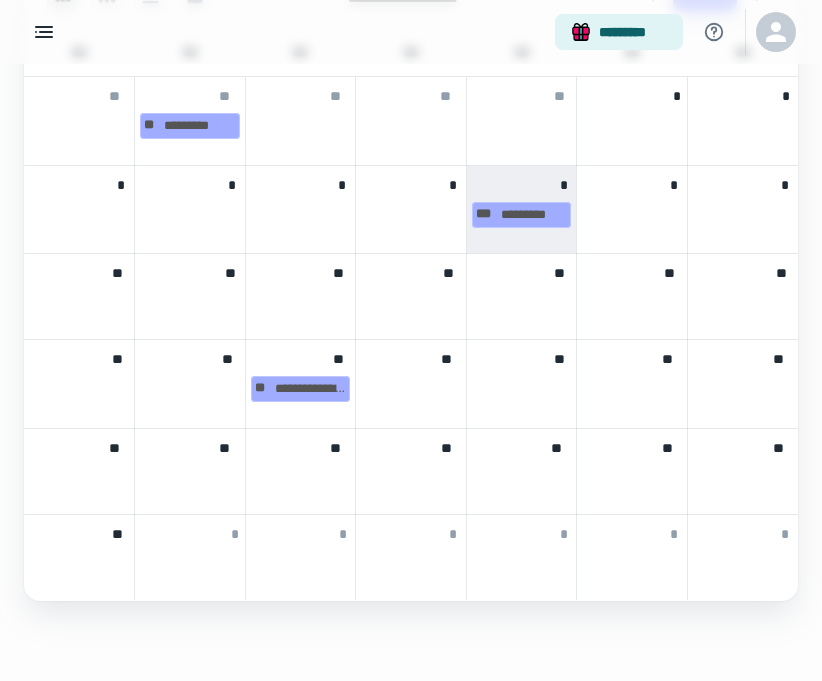 click at bounding box center (411, 387) 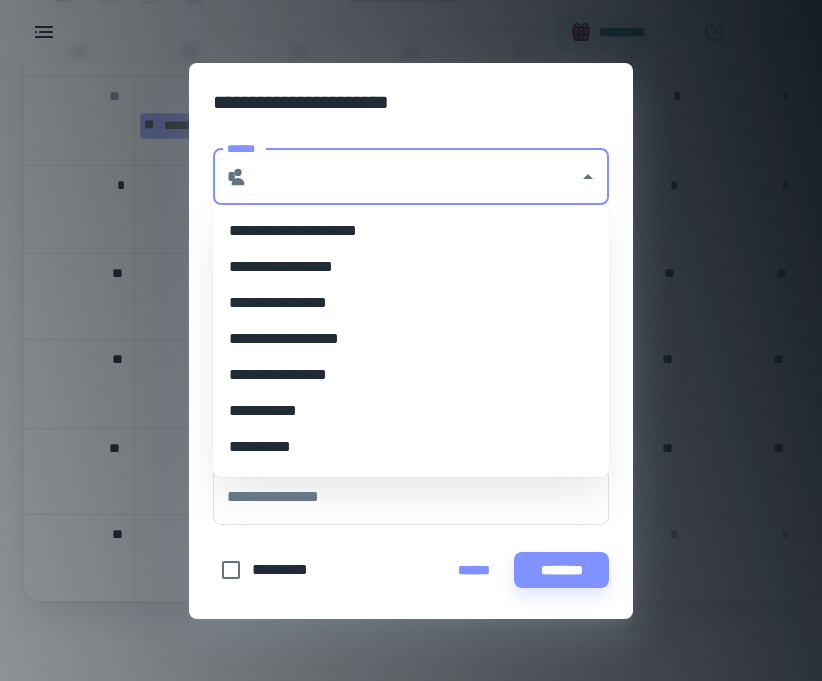 click on "******" at bounding box center [413, 177] 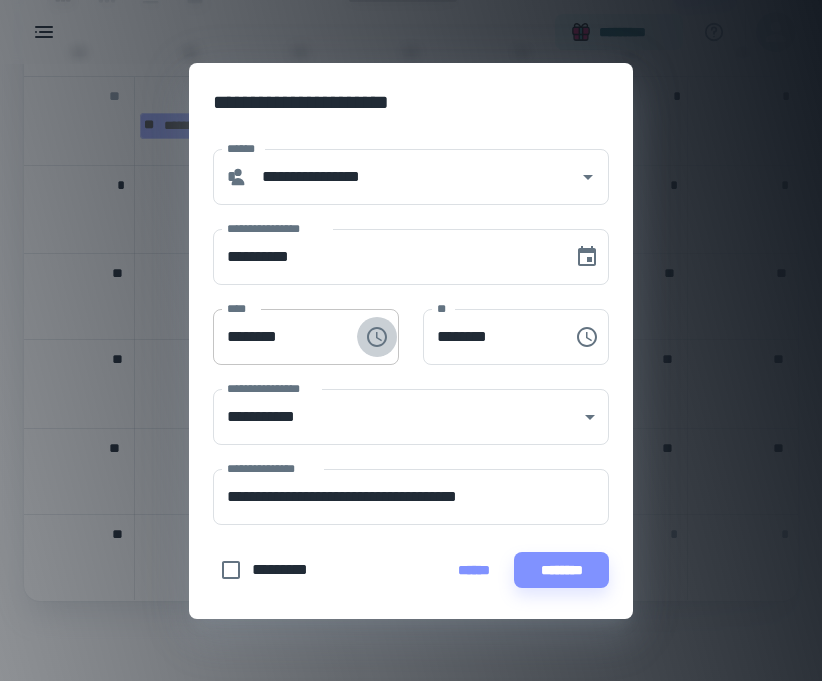 click 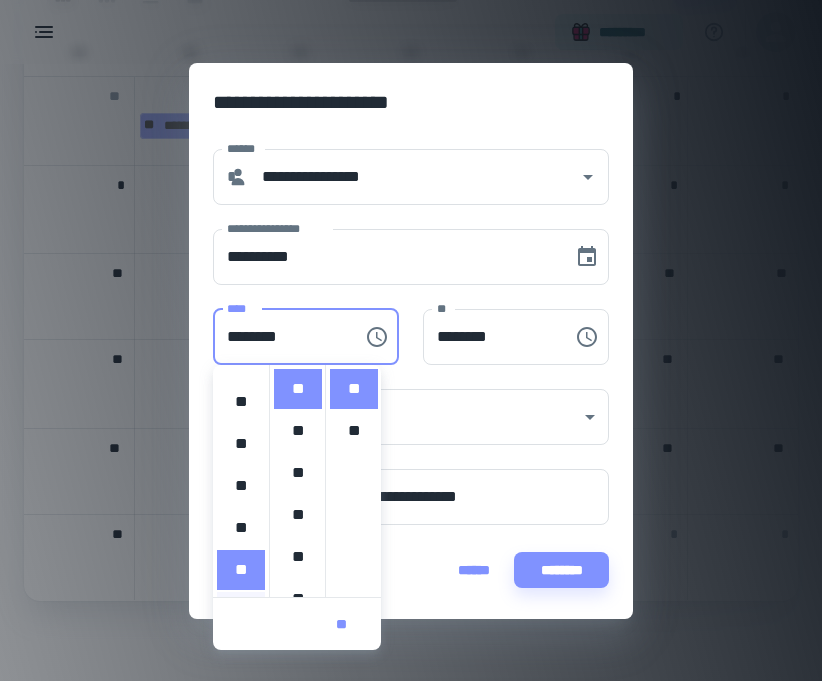 scroll, scrollTop: 104, scrollLeft: 0, axis: vertical 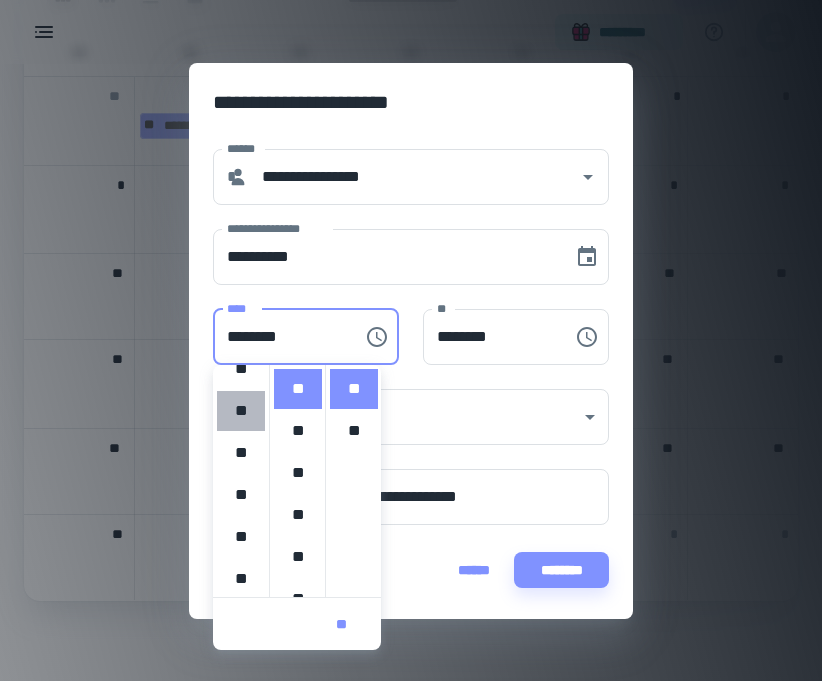 click on "**" at bounding box center [241, 411] 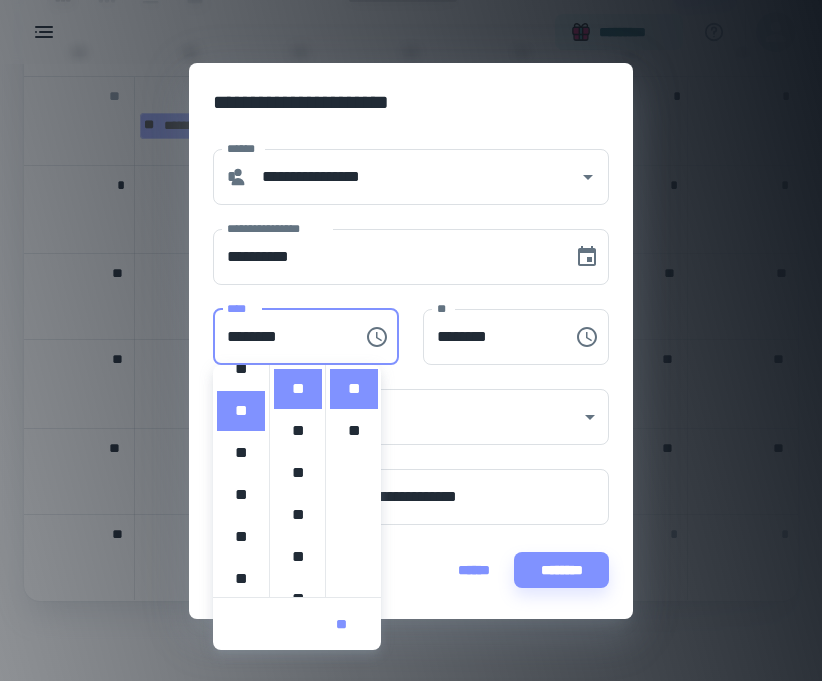 type on "********" 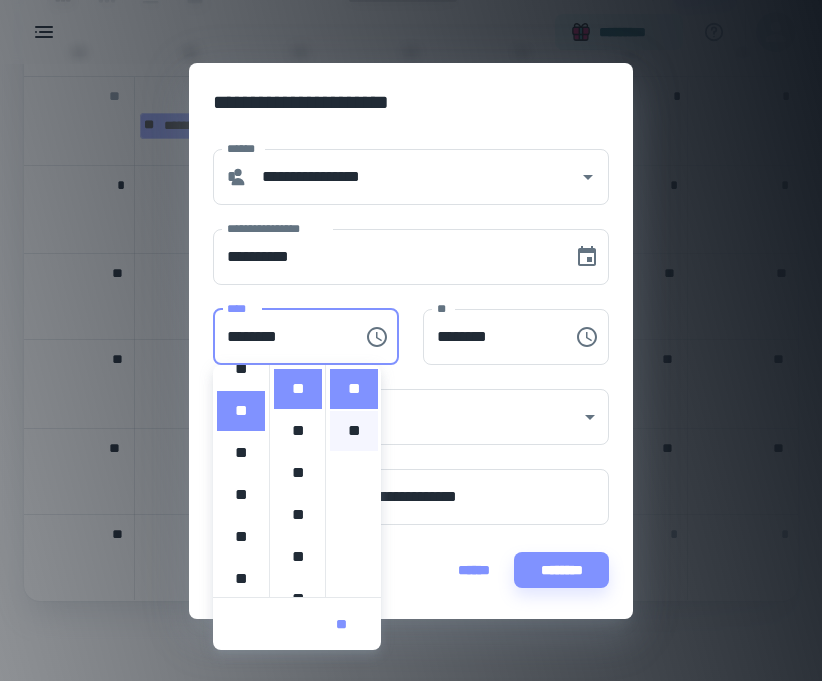 scroll, scrollTop: 115, scrollLeft: 0, axis: vertical 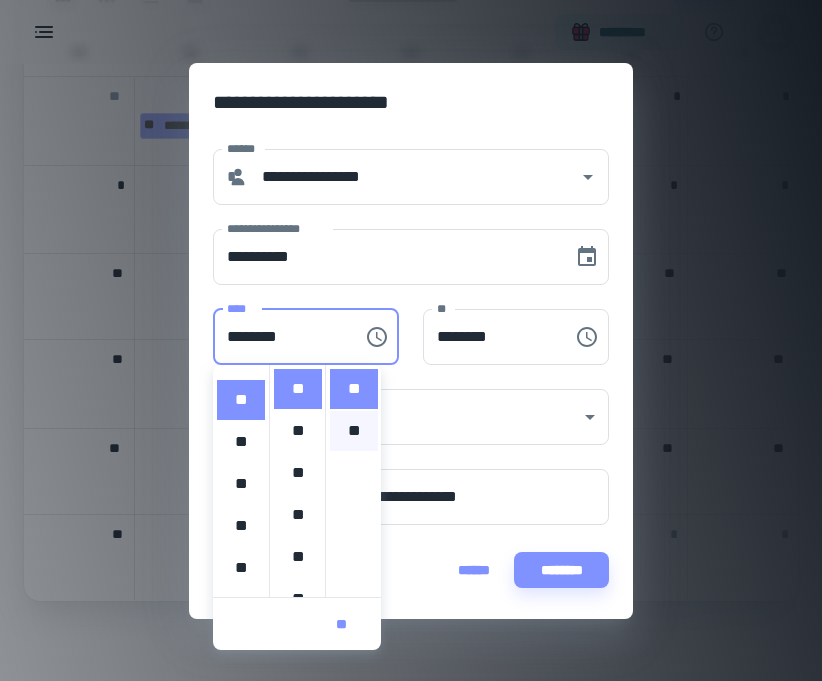 click on "**" at bounding box center [354, 431] 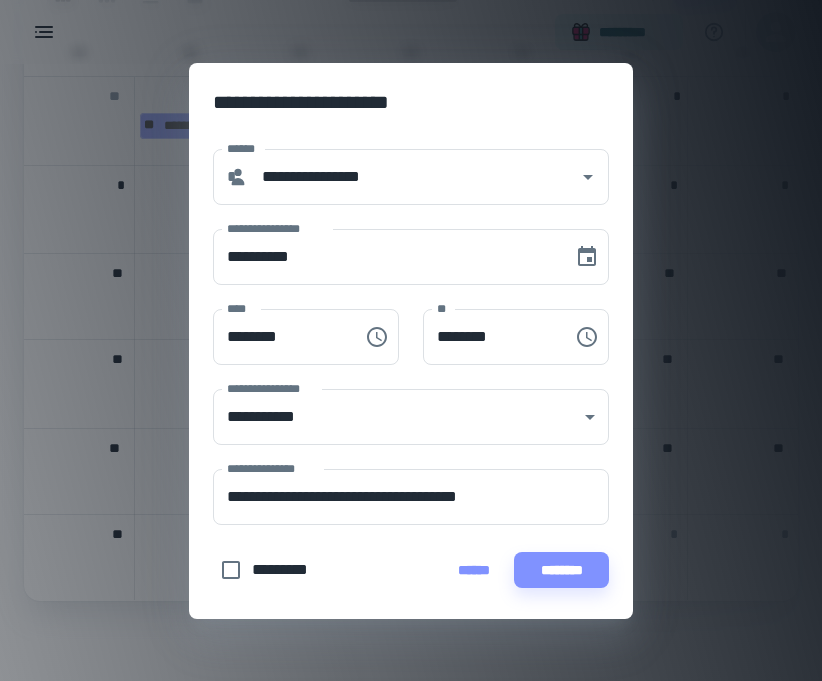 type on "********" 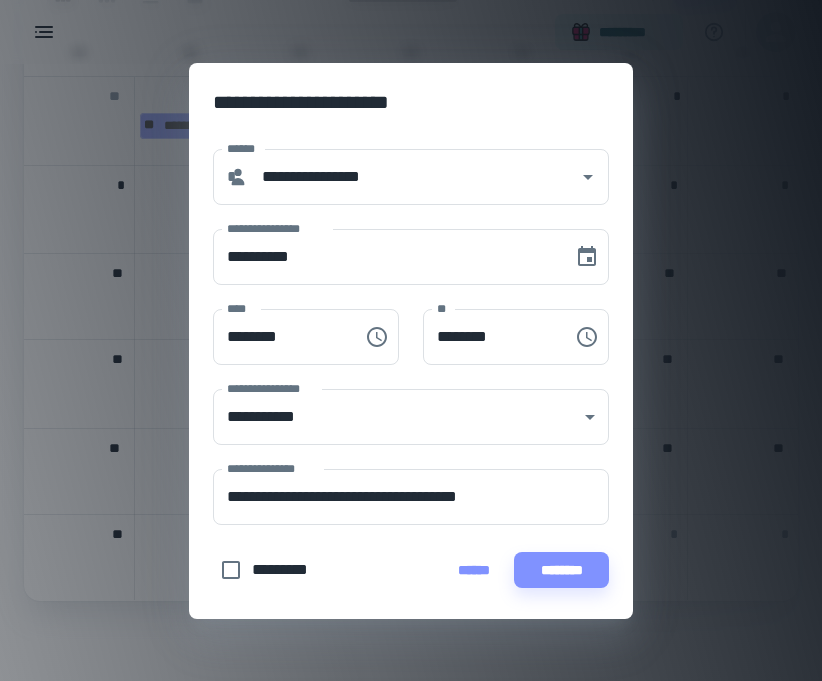 type on "********" 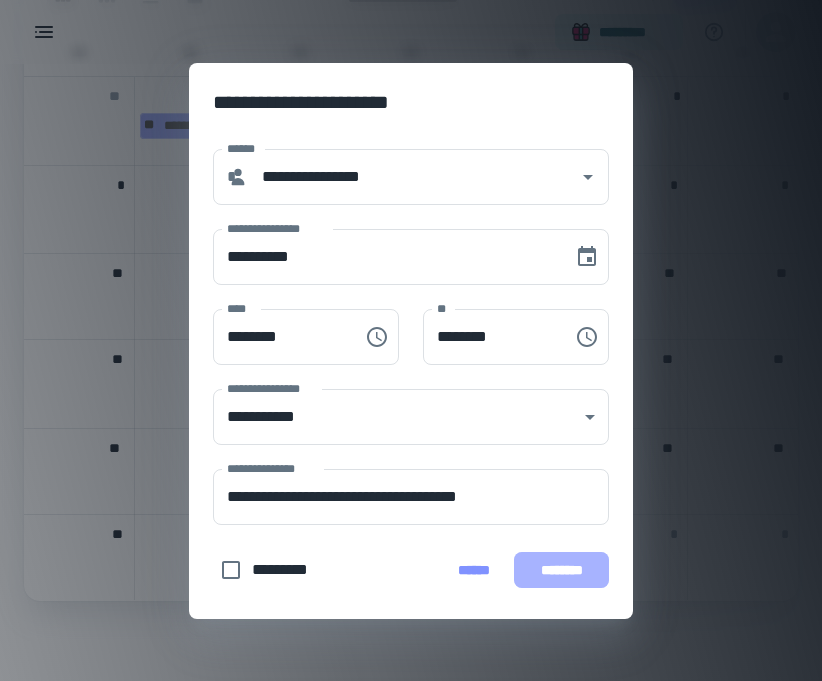 click on "********" at bounding box center [561, 570] 